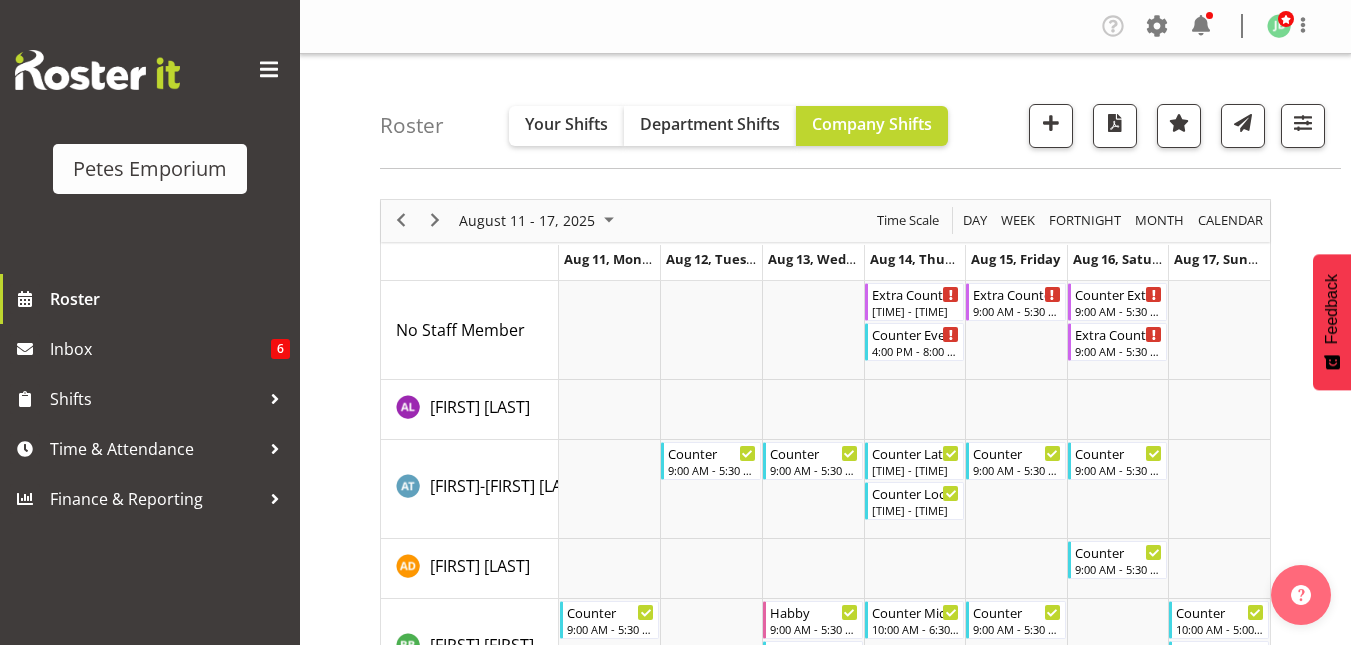scroll, scrollTop: 0, scrollLeft: 0, axis: both 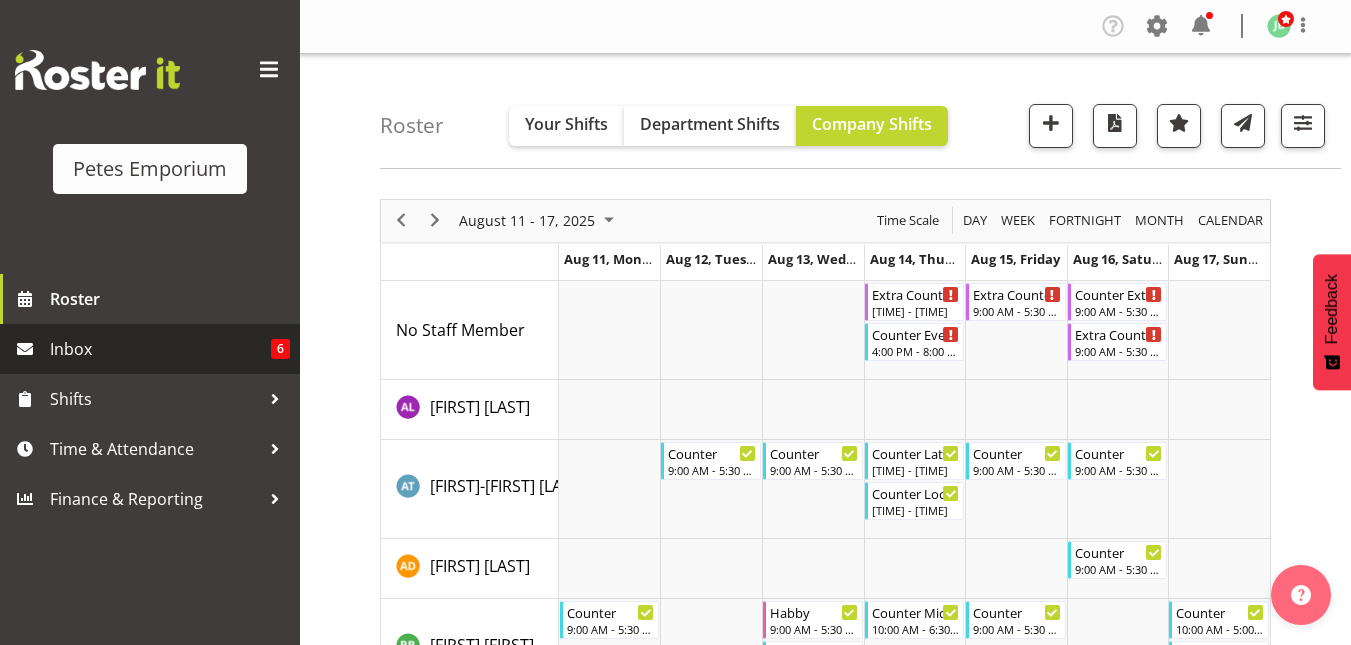 click on "Inbox" at bounding box center (160, 349) 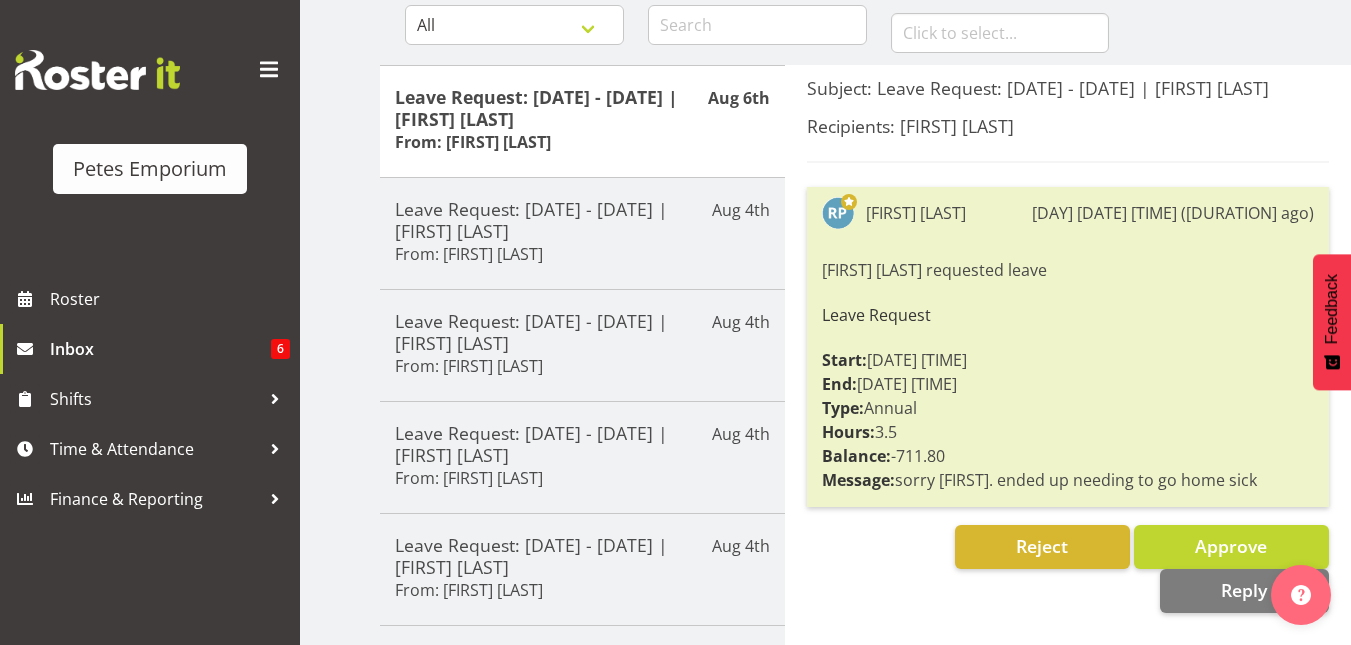 scroll, scrollTop: 208, scrollLeft: 0, axis: vertical 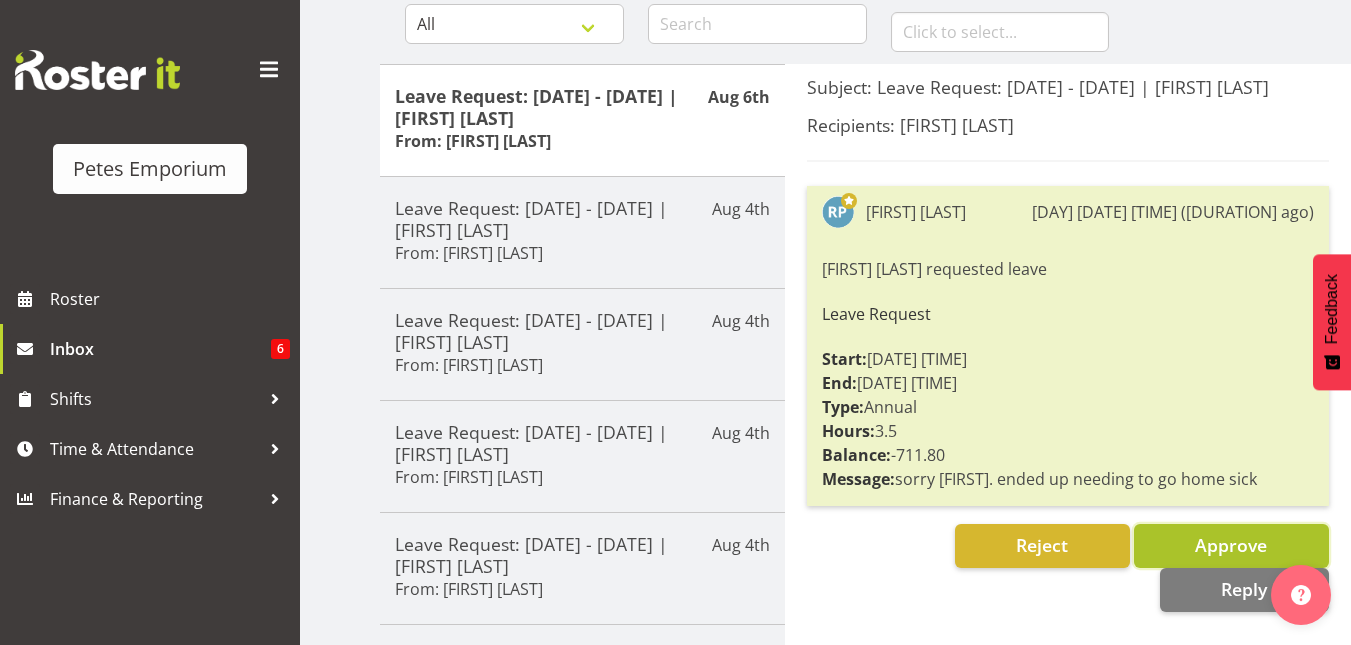 click on "Approve" at bounding box center (1231, 545) 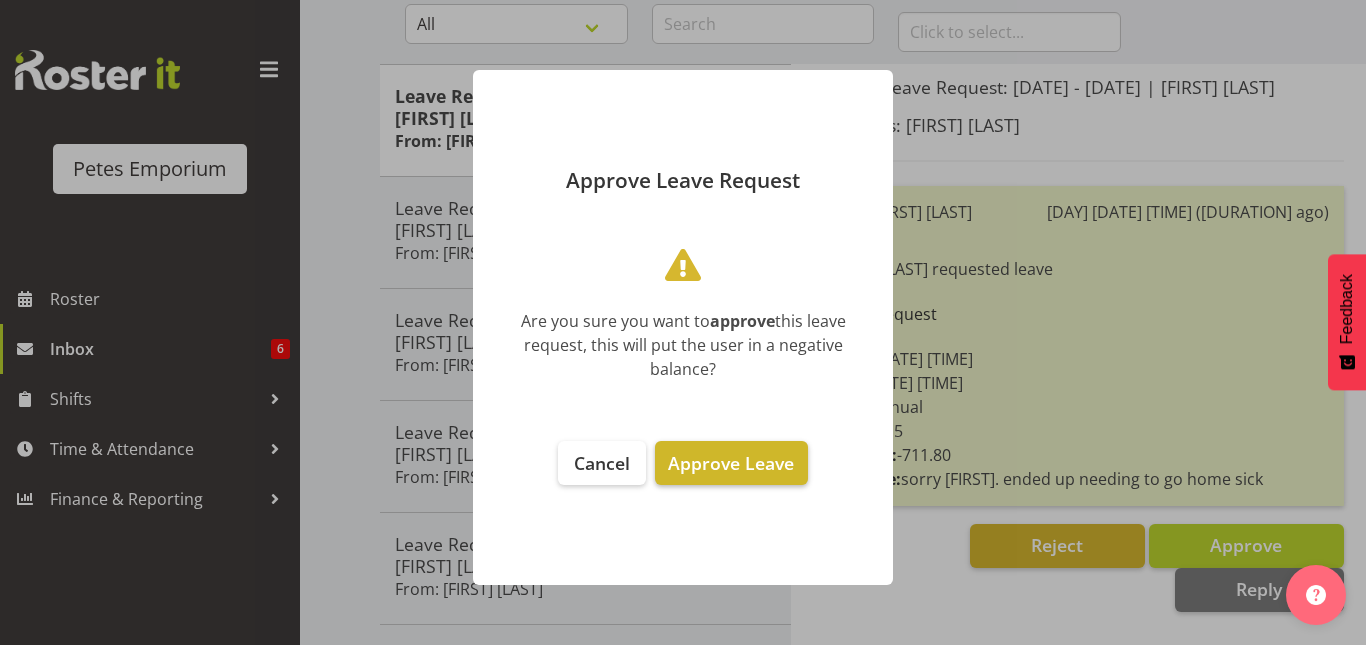 click on "Approve Leave" at bounding box center (731, 463) 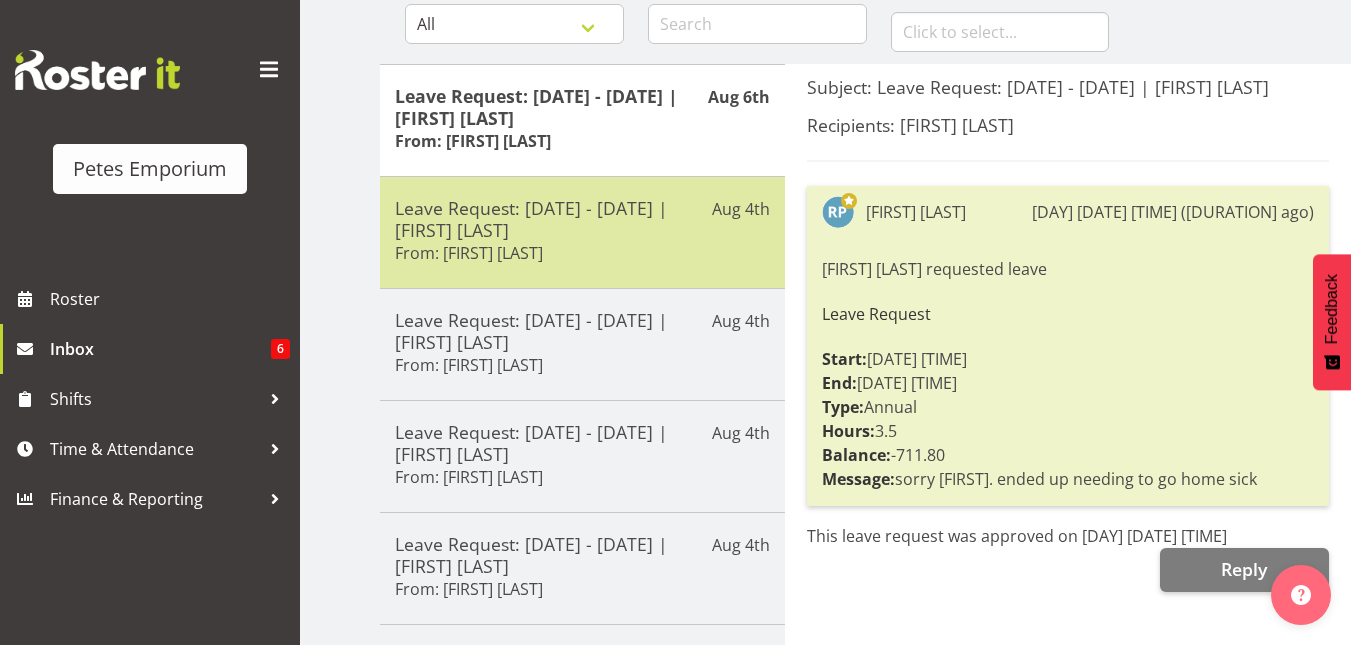 click on "From: Reina Puketapu" at bounding box center (469, 253) 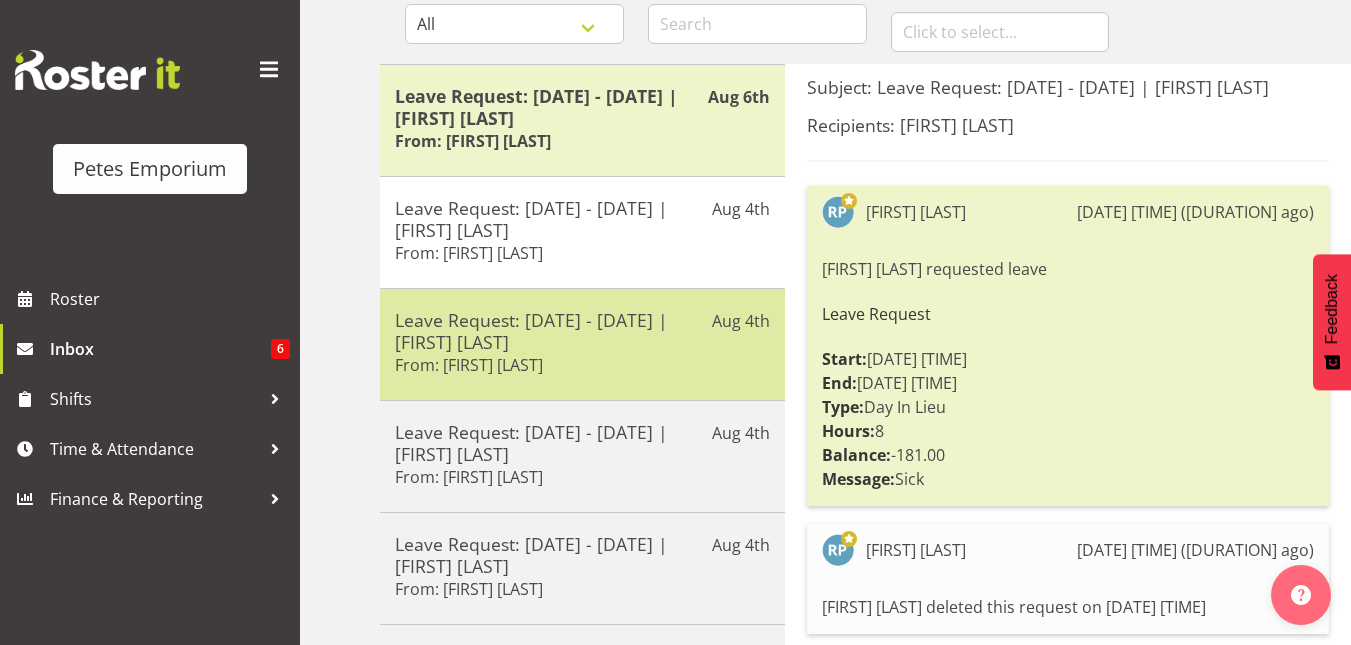 click on "Leave Request: 22/08/25 - 22/08/25 | Lianne Morete" at bounding box center [582, 331] 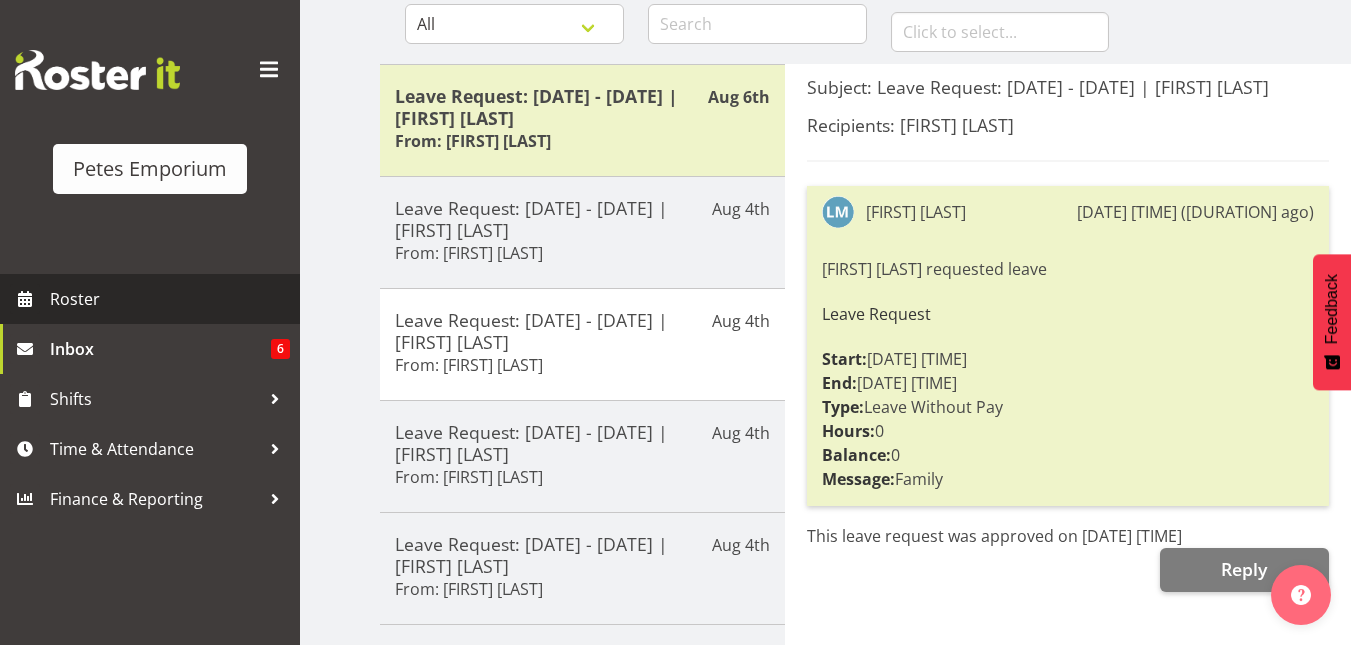click on "Roster" at bounding box center (170, 299) 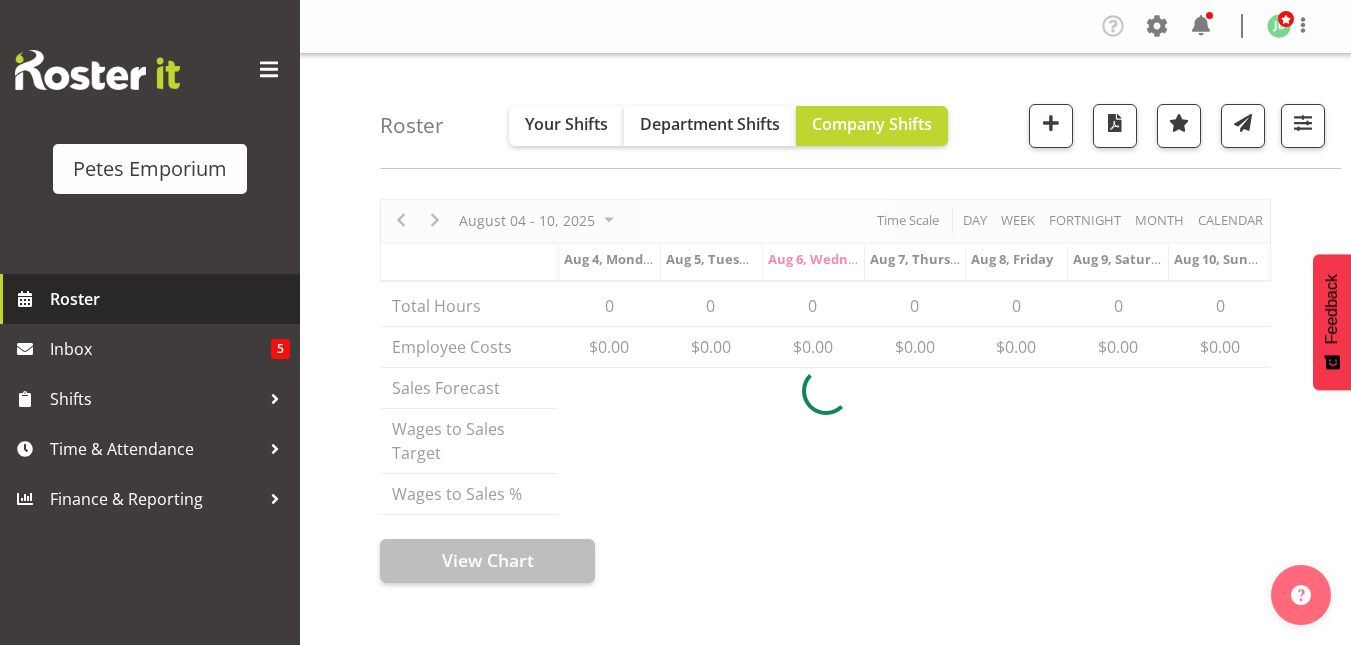 scroll, scrollTop: 0, scrollLeft: 0, axis: both 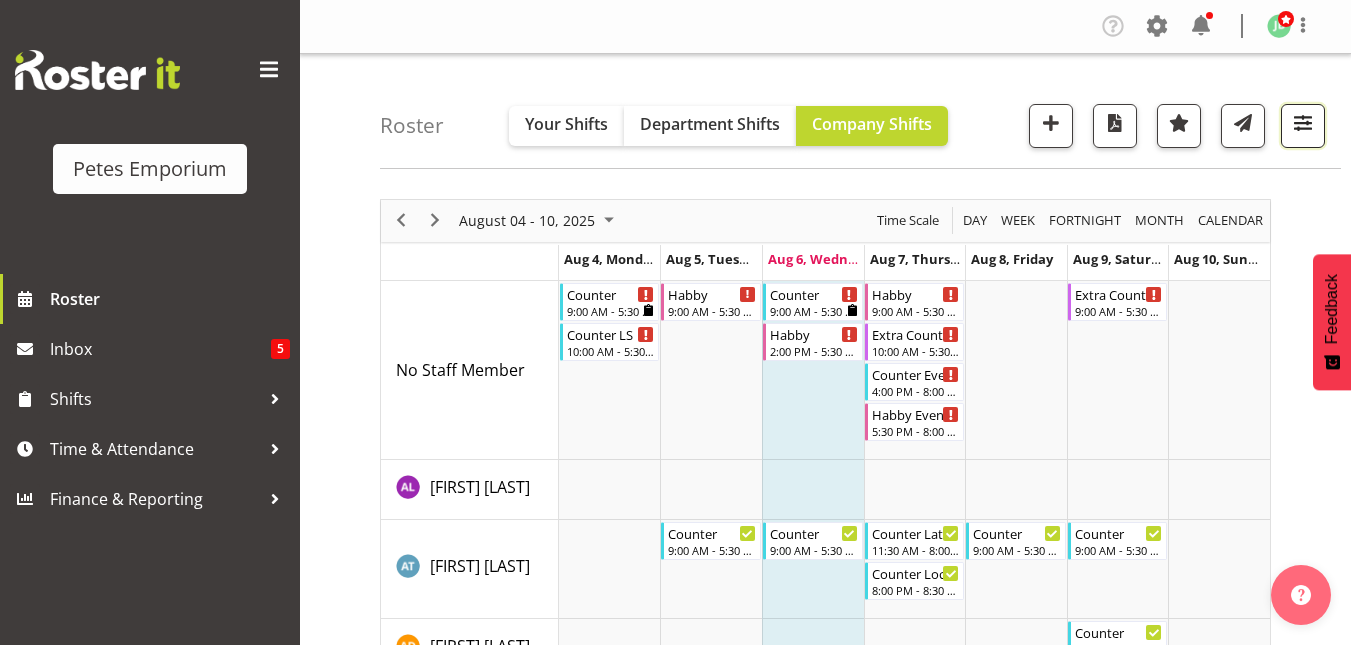 click at bounding box center (1303, 123) 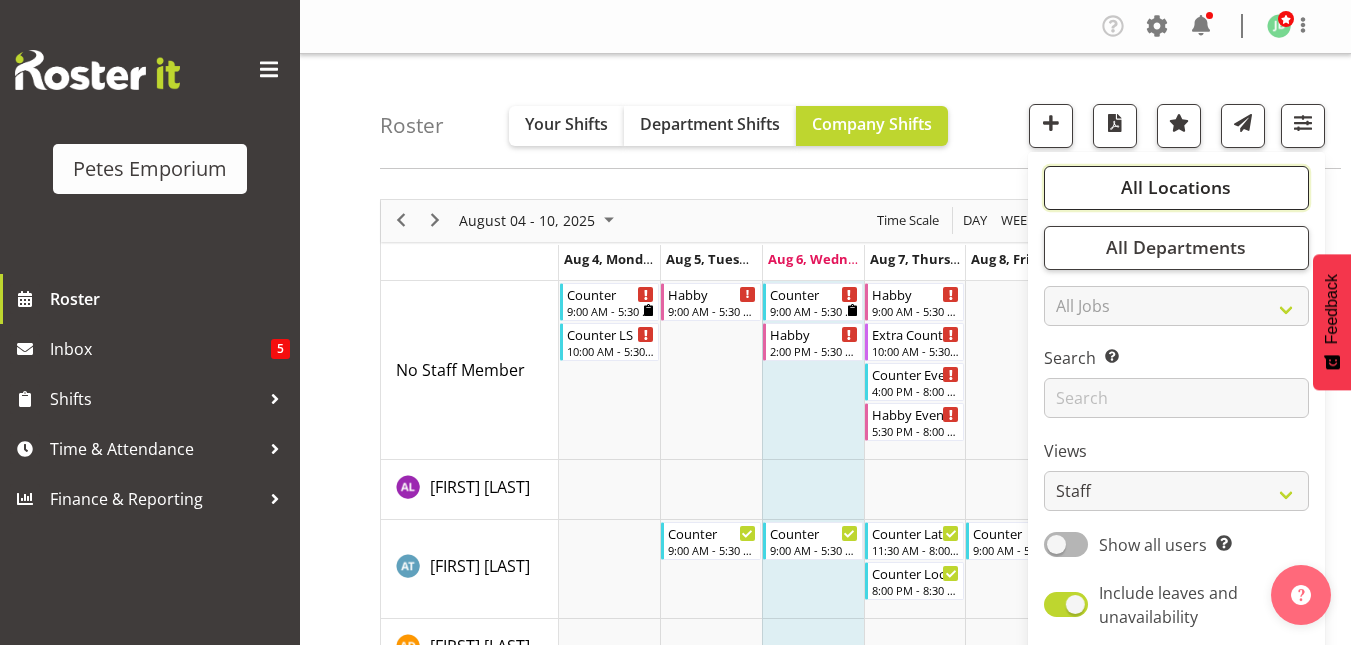 click on "All Locations" at bounding box center (1176, 187) 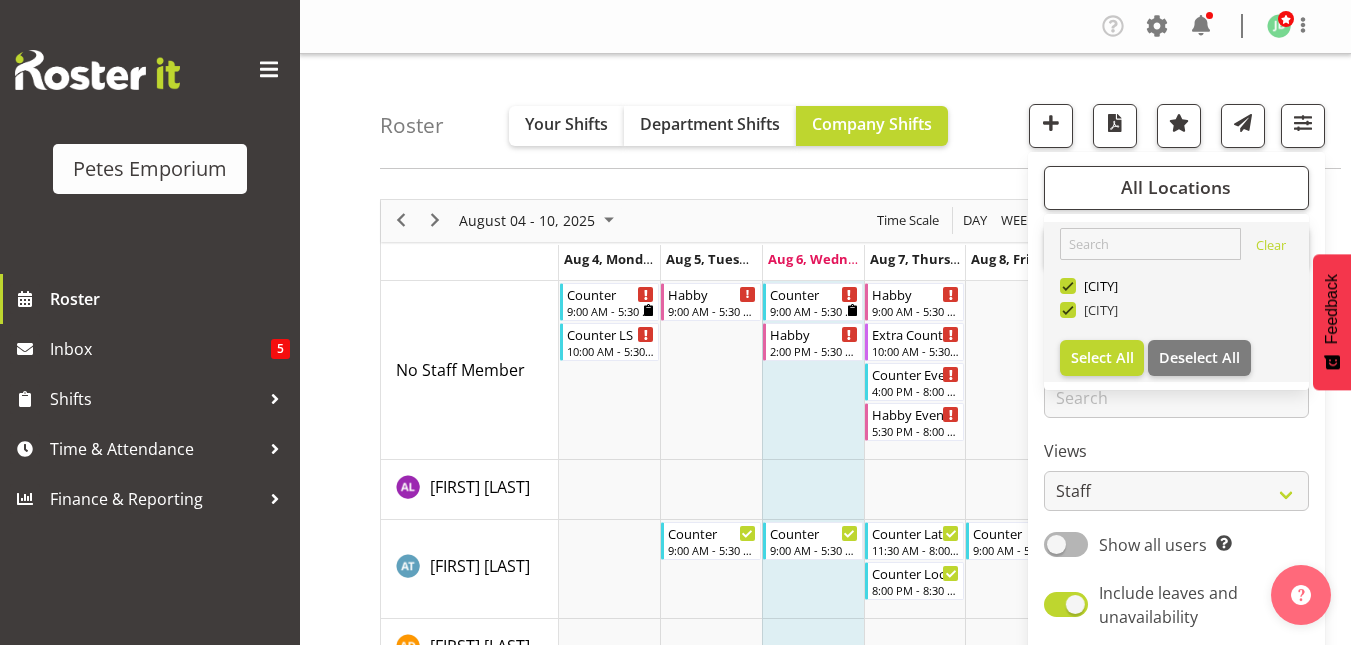 click at bounding box center (1068, 310) 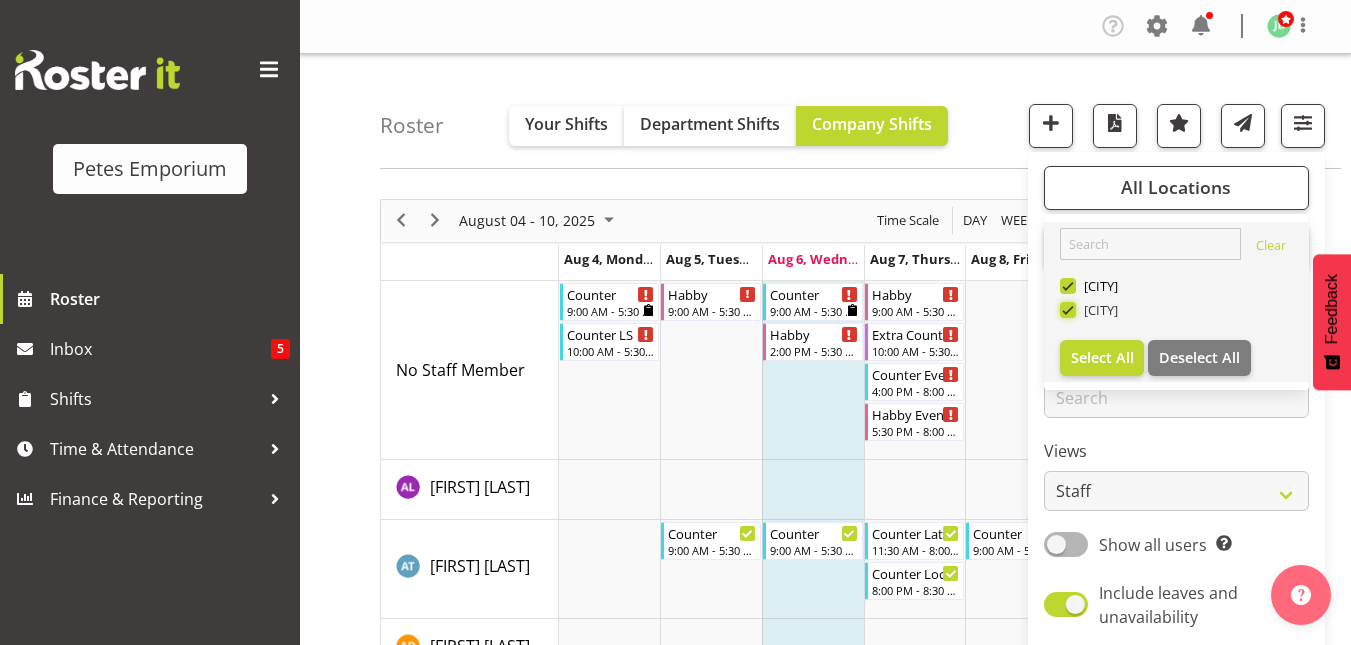 click on "Porirua" at bounding box center (1066, 309) 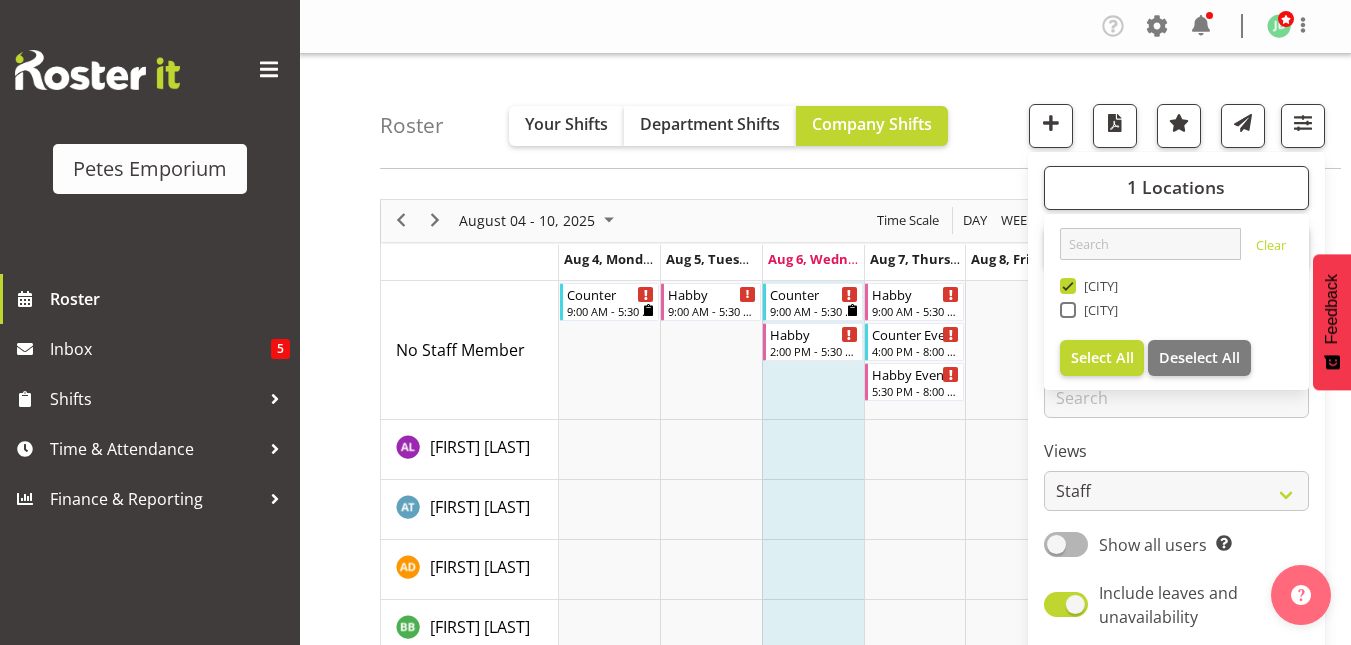 click on "Company Settings
Roles & Skills
Tasks
Jobs
Employees
Locations & Departments
Account & Billing
Company Message Log
Profile
Log Out" at bounding box center (825, 27) 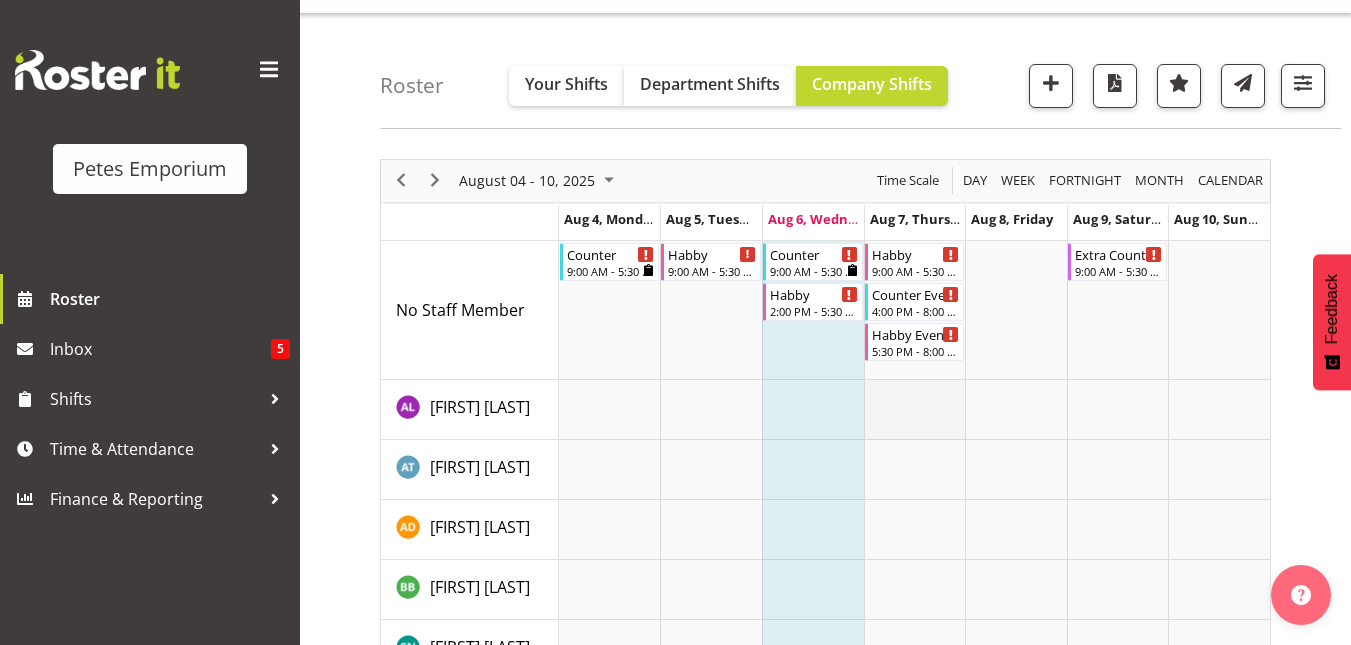 scroll, scrollTop: 0, scrollLeft: 0, axis: both 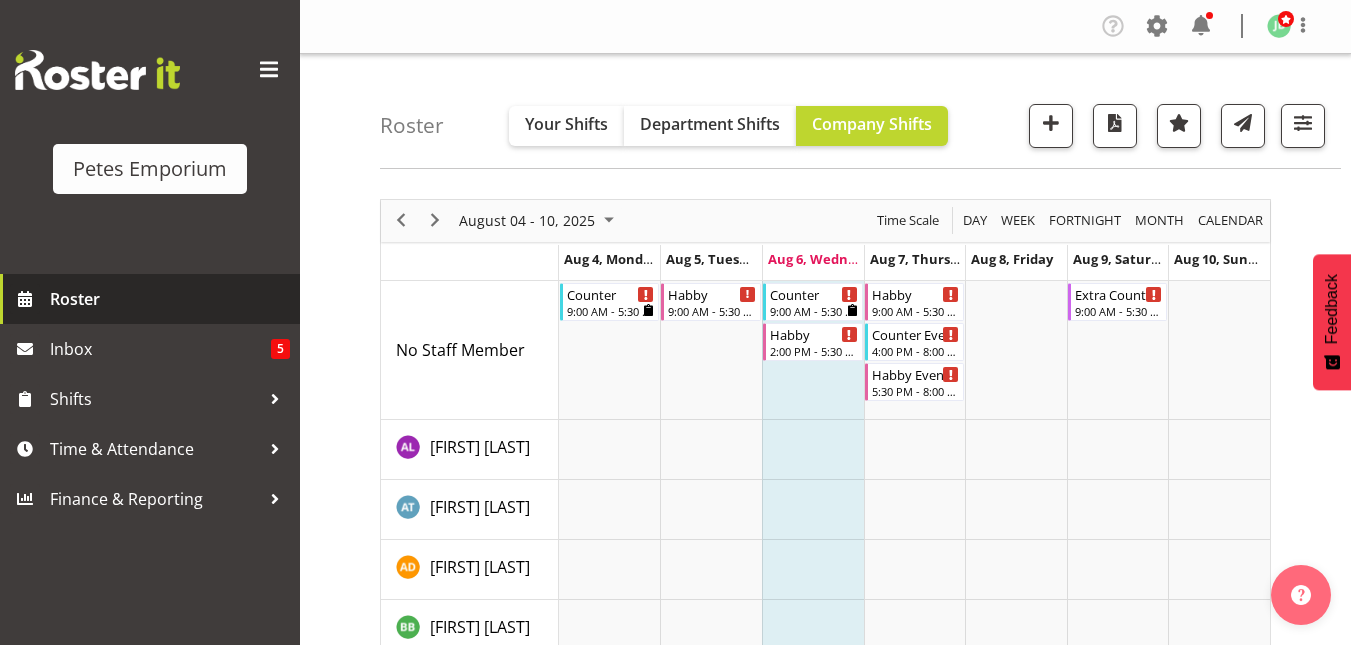 click on "Roster" at bounding box center (170, 299) 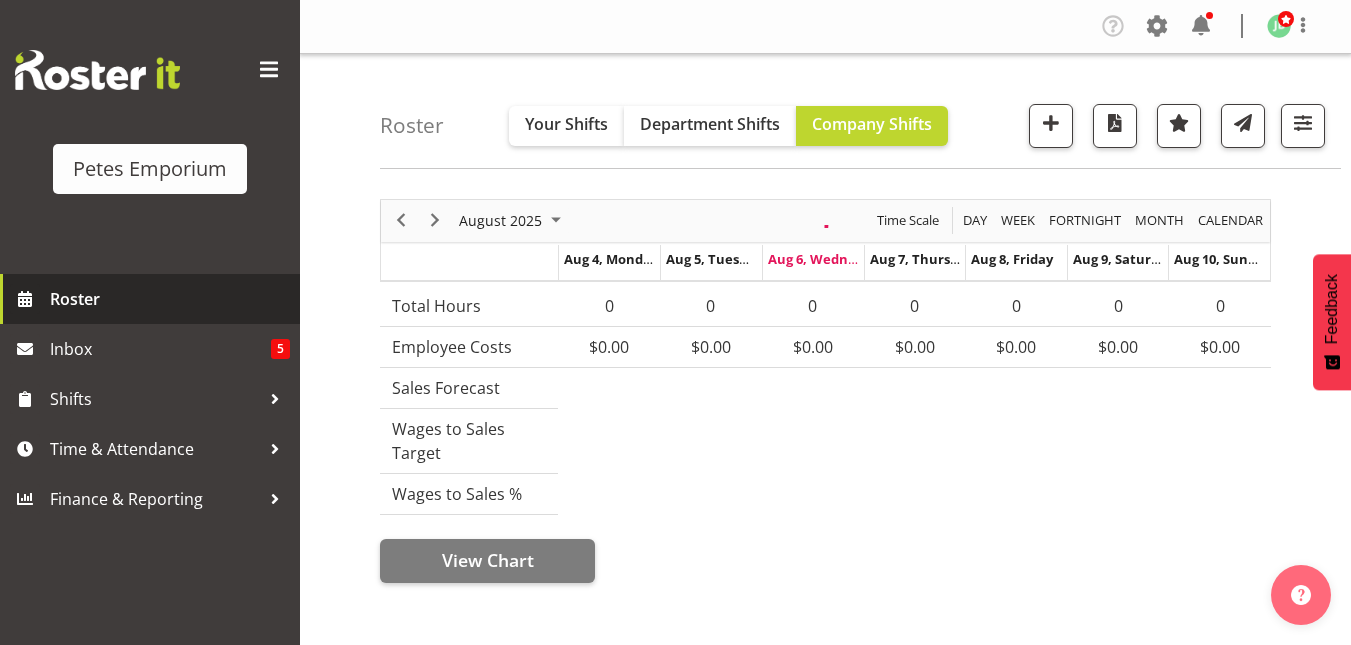 scroll, scrollTop: 0, scrollLeft: 0, axis: both 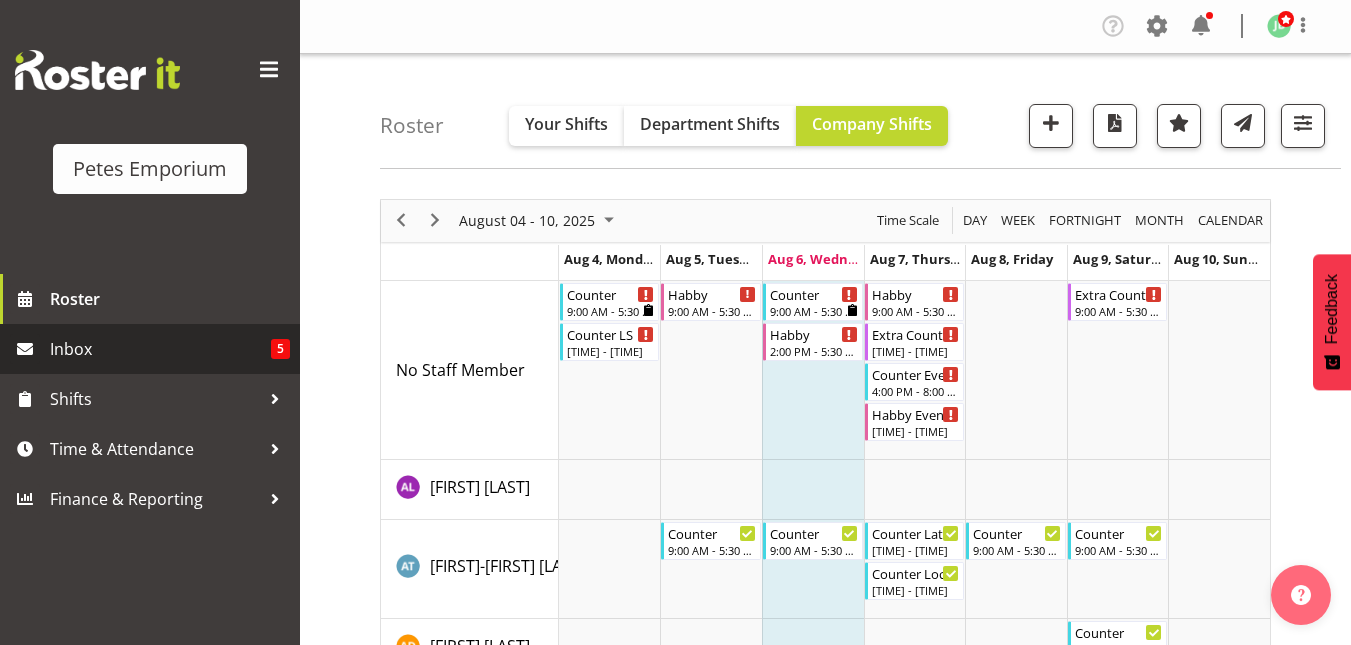 click on "Inbox" at bounding box center (160, 349) 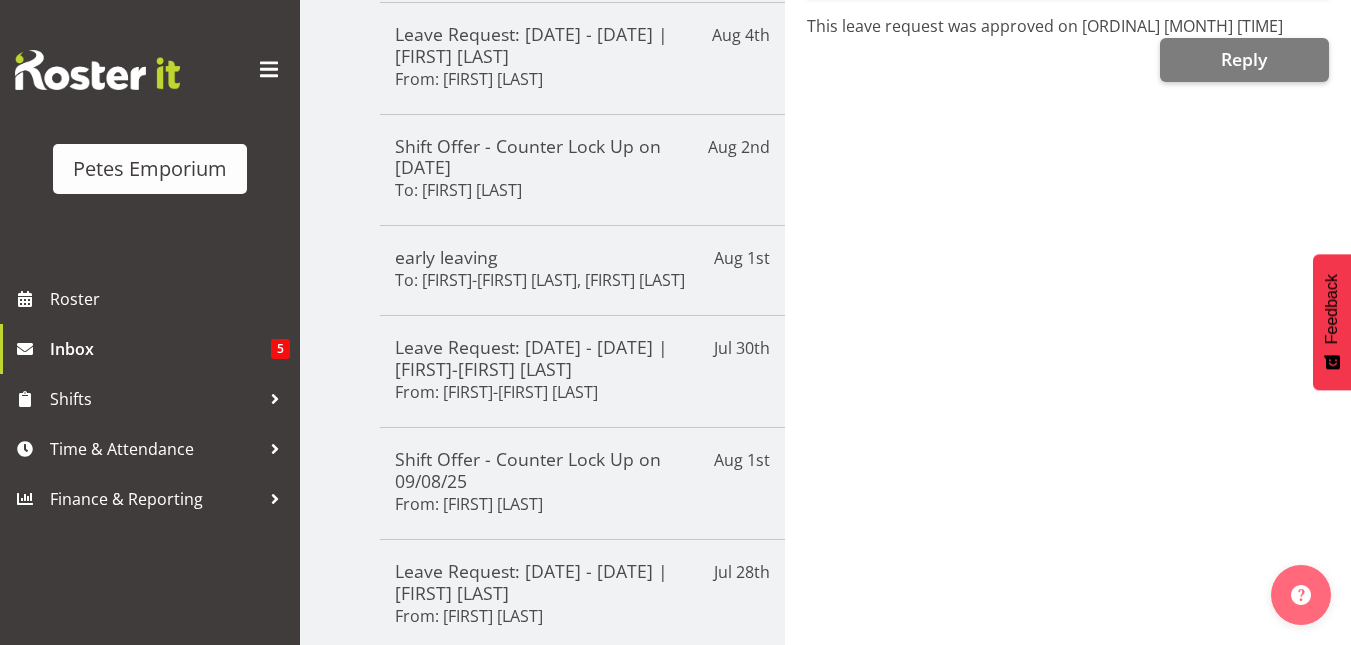 scroll, scrollTop: 0, scrollLeft: 0, axis: both 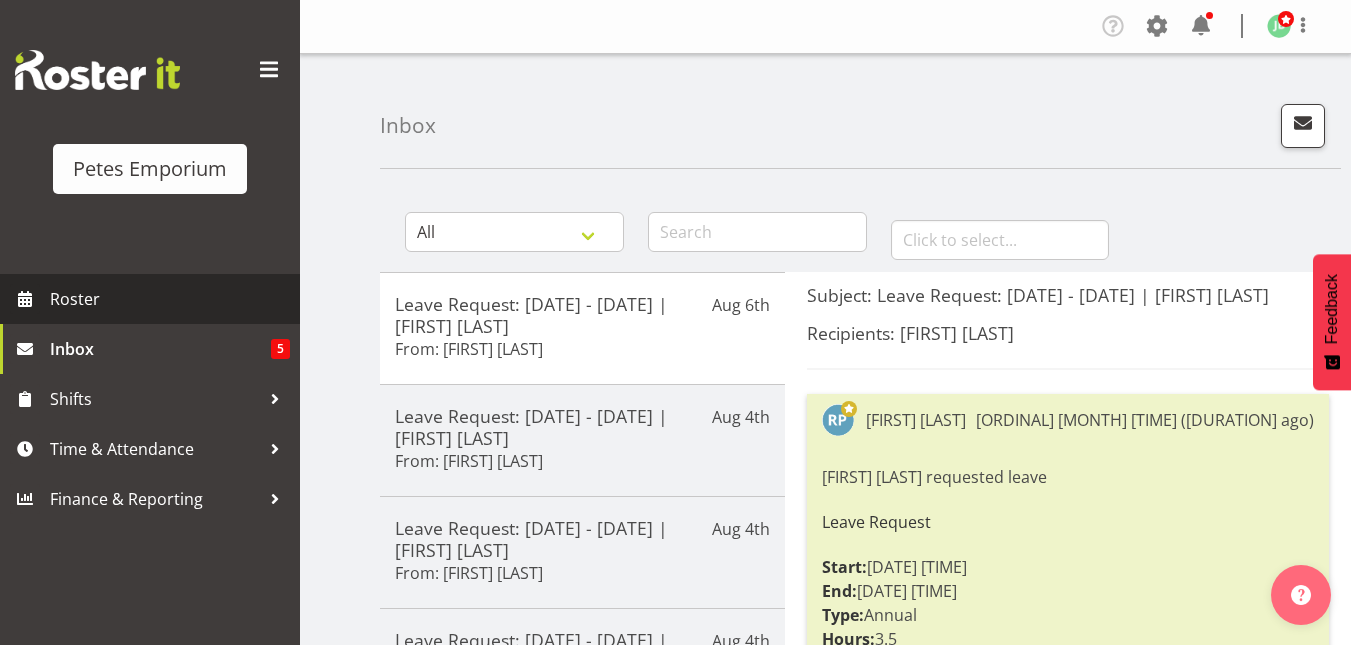 click on "Roster" at bounding box center (170, 299) 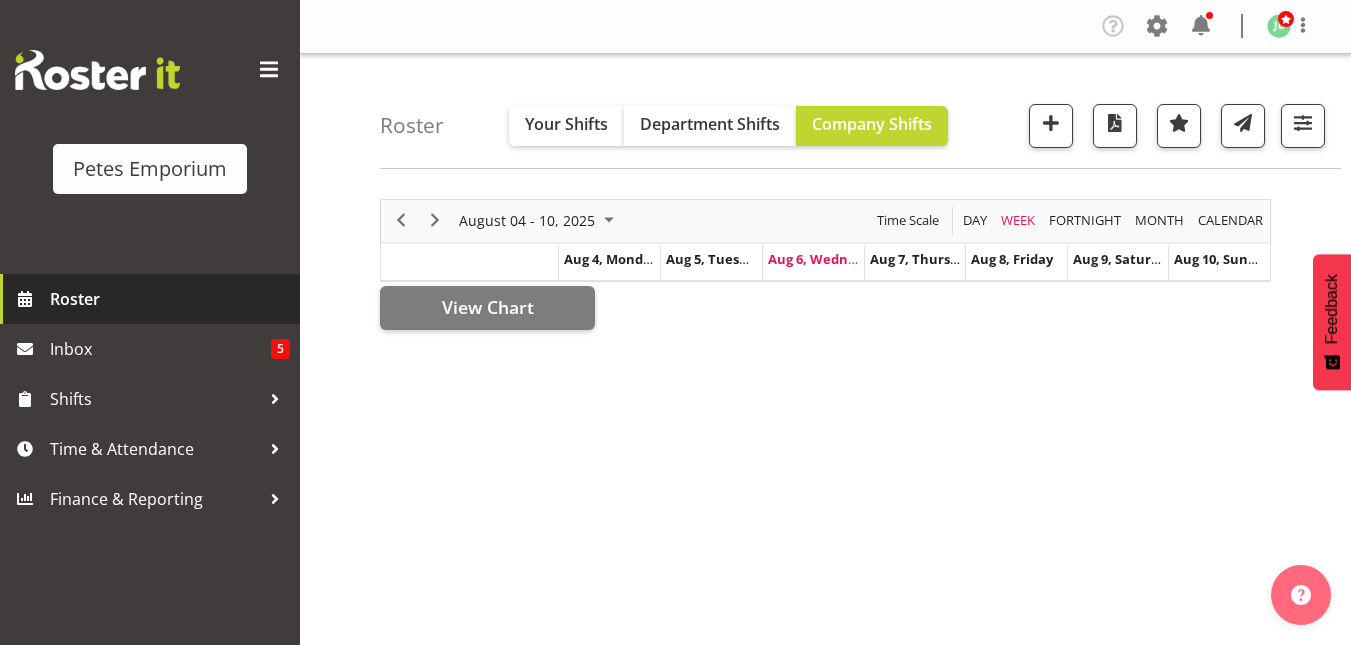 scroll, scrollTop: 0, scrollLeft: 0, axis: both 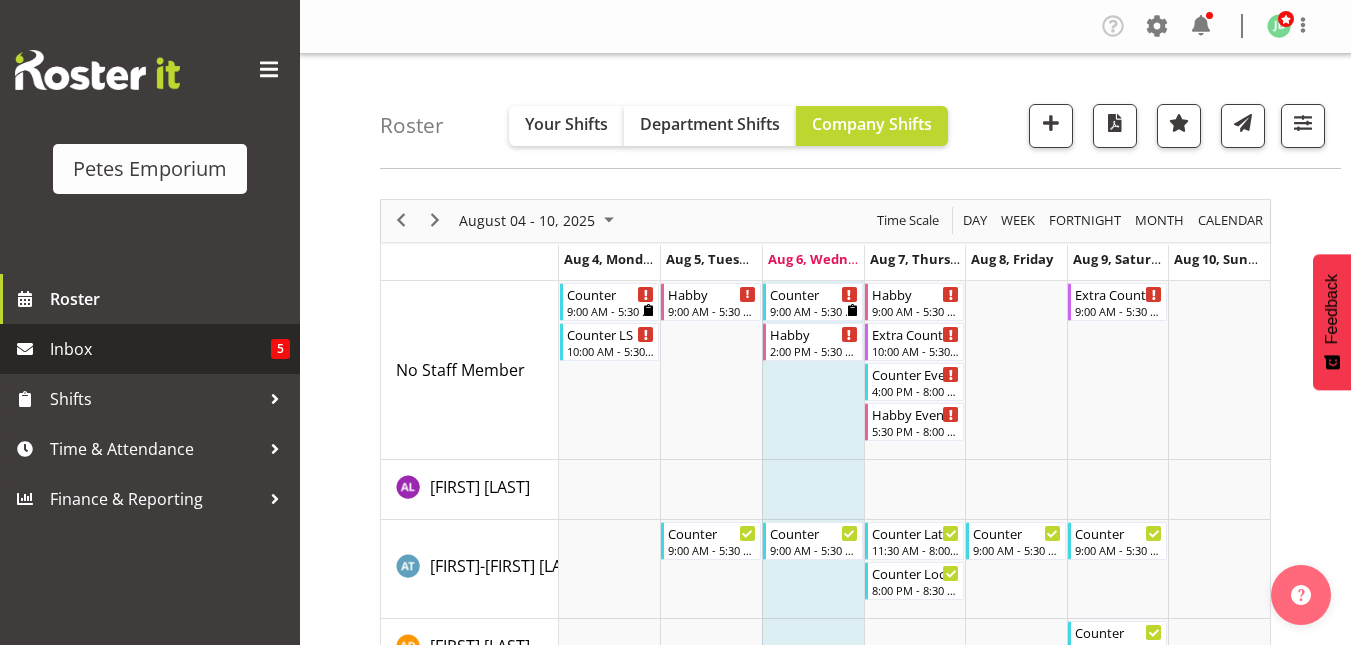 click on "Inbox" at bounding box center [160, 349] 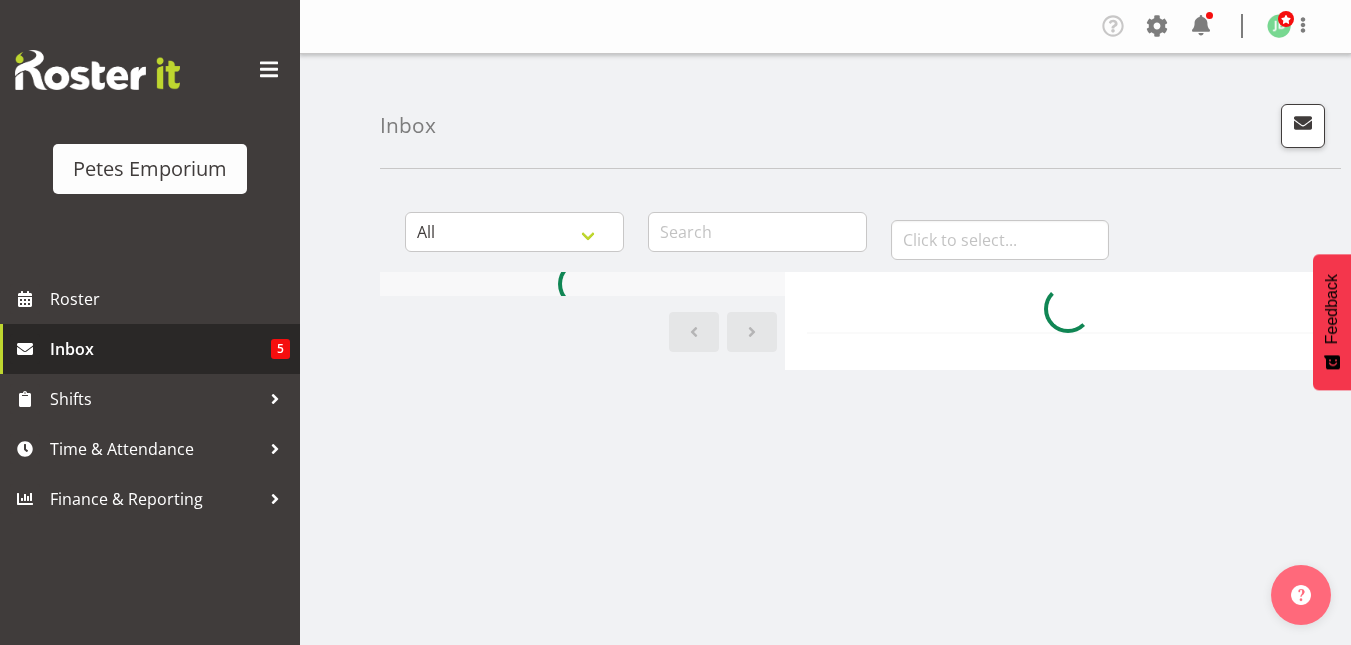 scroll, scrollTop: 0, scrollLeft: 0, axis: both 